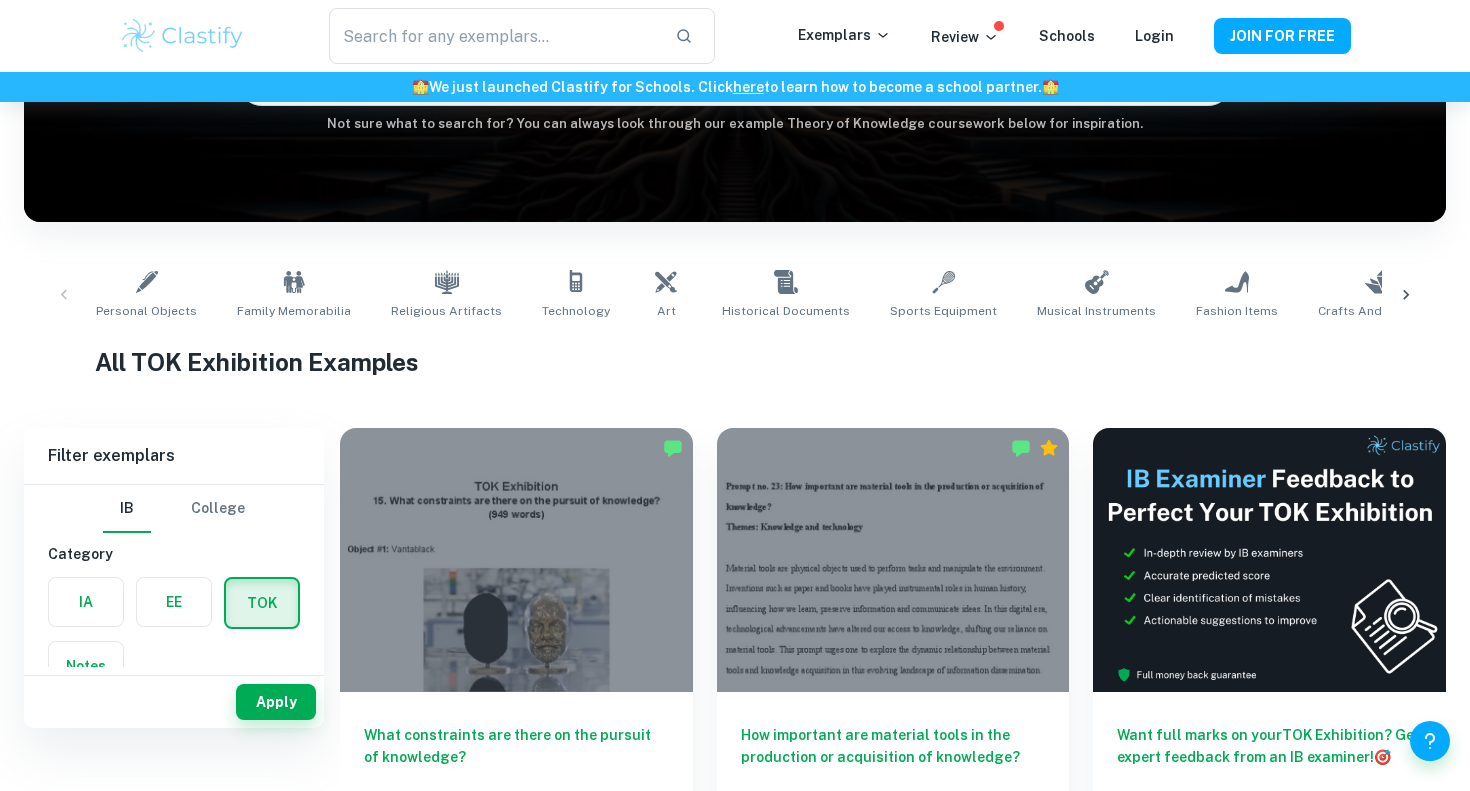 scroll, scrollTop: 276, scrollLeft: 0, axis: vertical 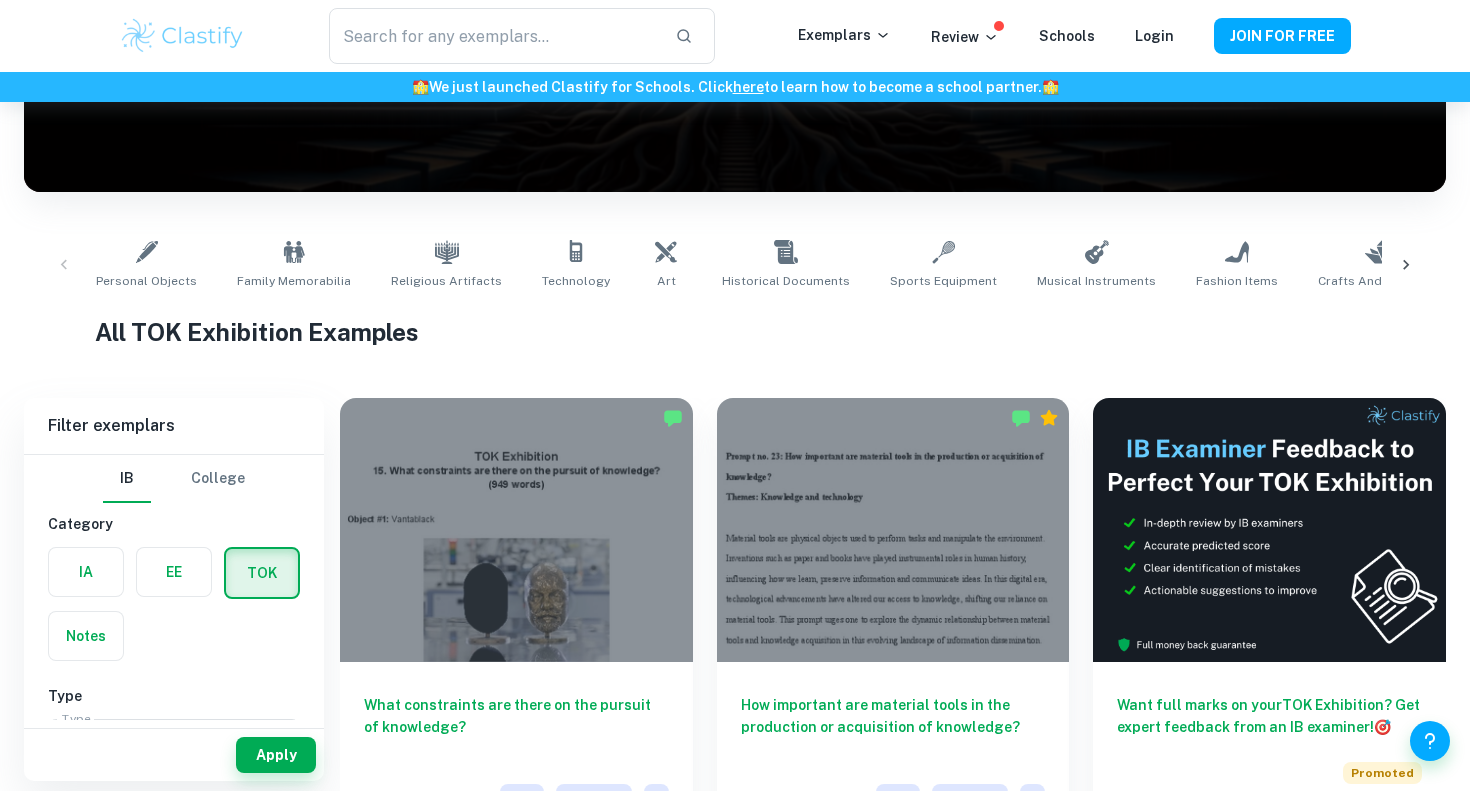 click at bounding box center (174, 572) 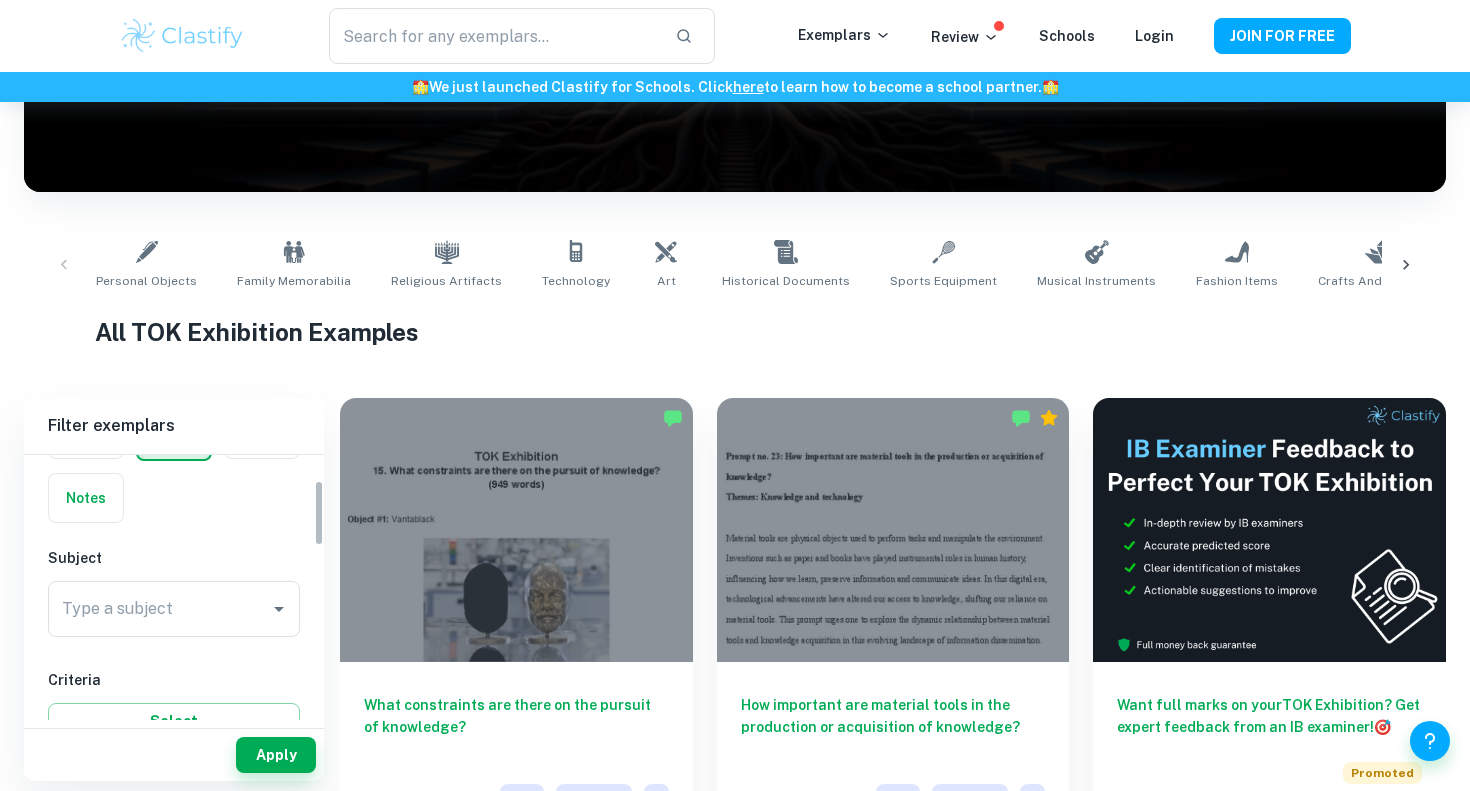 scroll, scrollTop: 139, scrollLeft: 0, axis: vertical 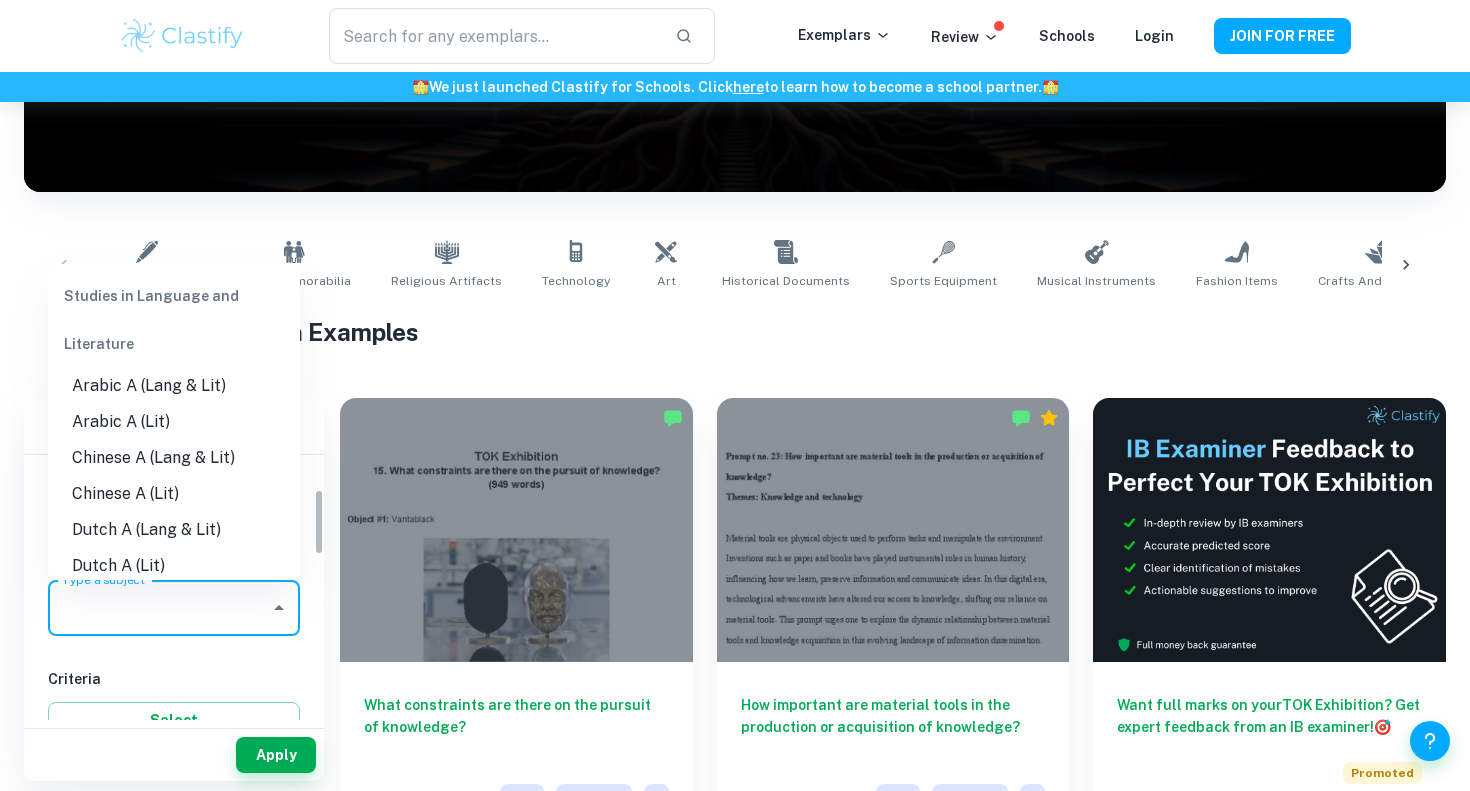 click on "Type a subject" at bounding box center [159, 608] 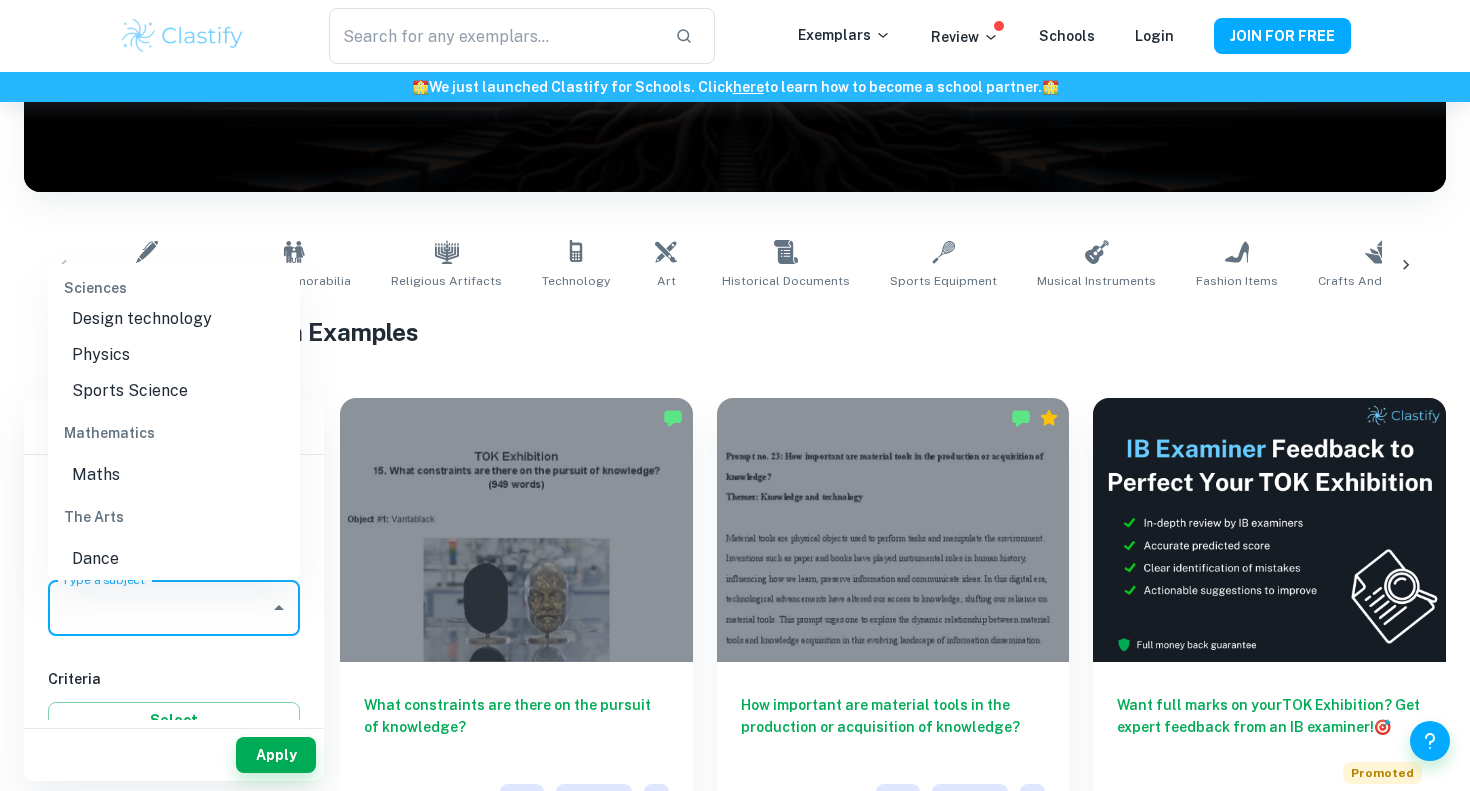 scroll, scrollTop: 2397, scrollLeft: 0, axis: vertical 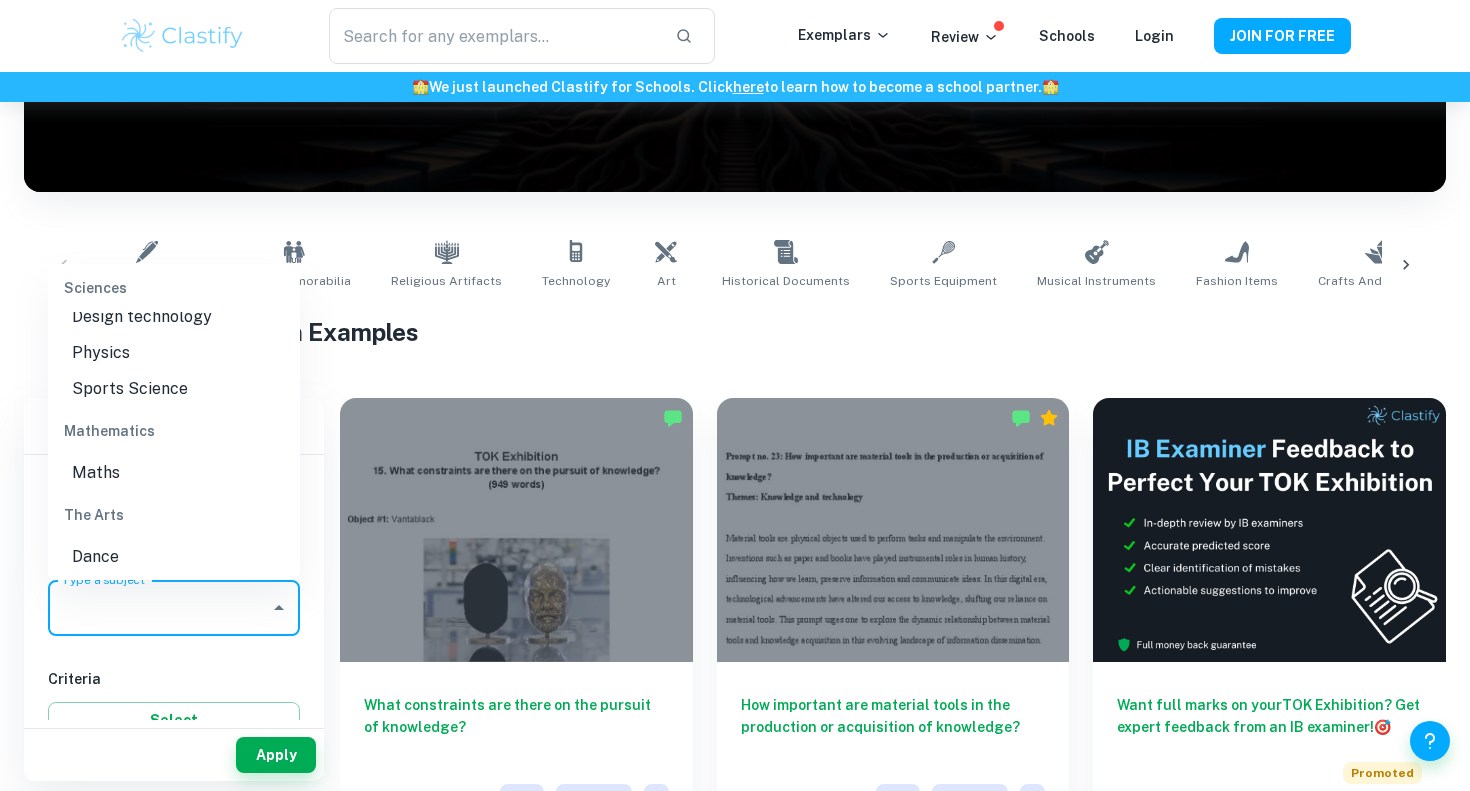 click on "Physics" at bounding box center (174, 353) 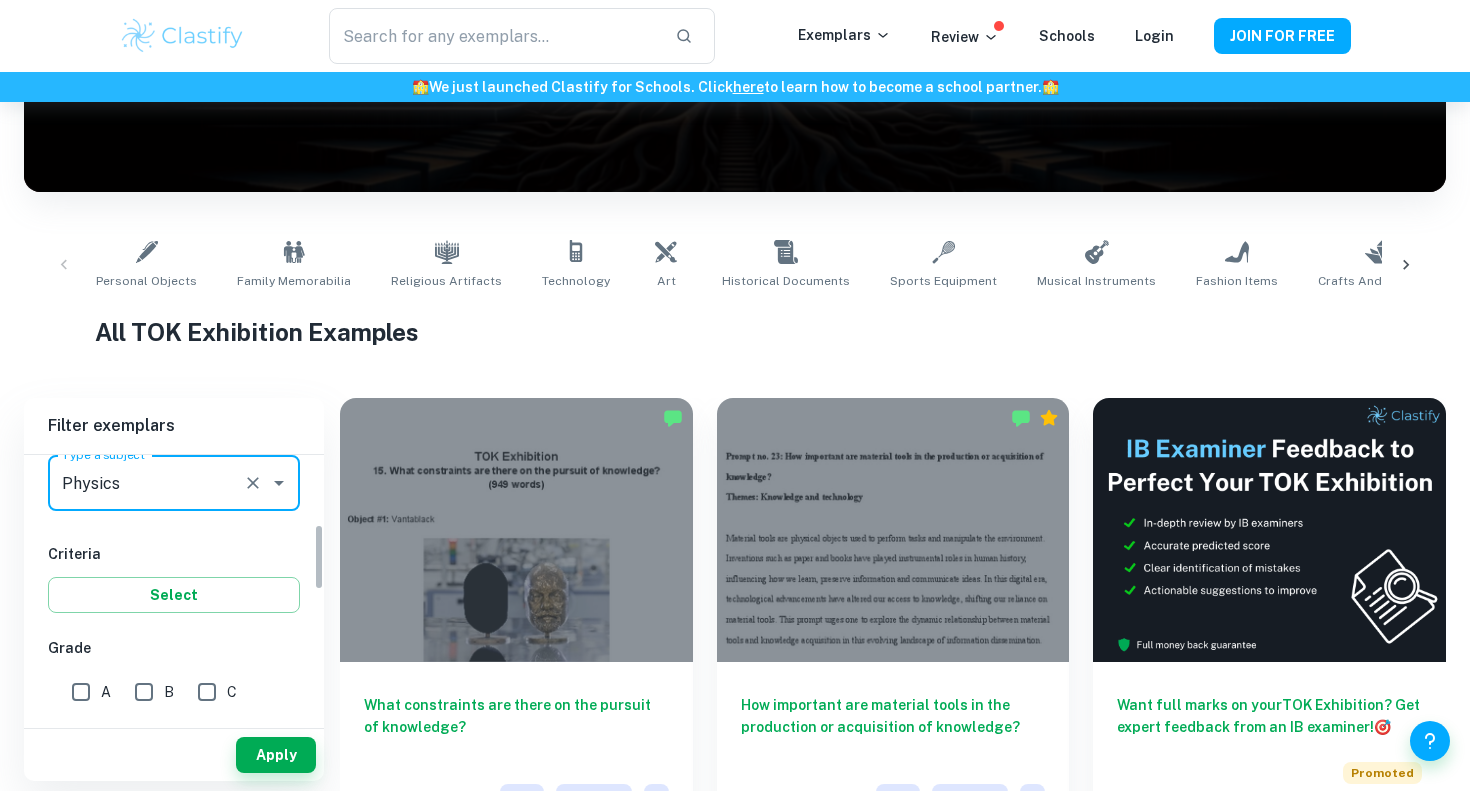 scroll, scrollTop: 298, scrollLeft: 0, axis: vertical 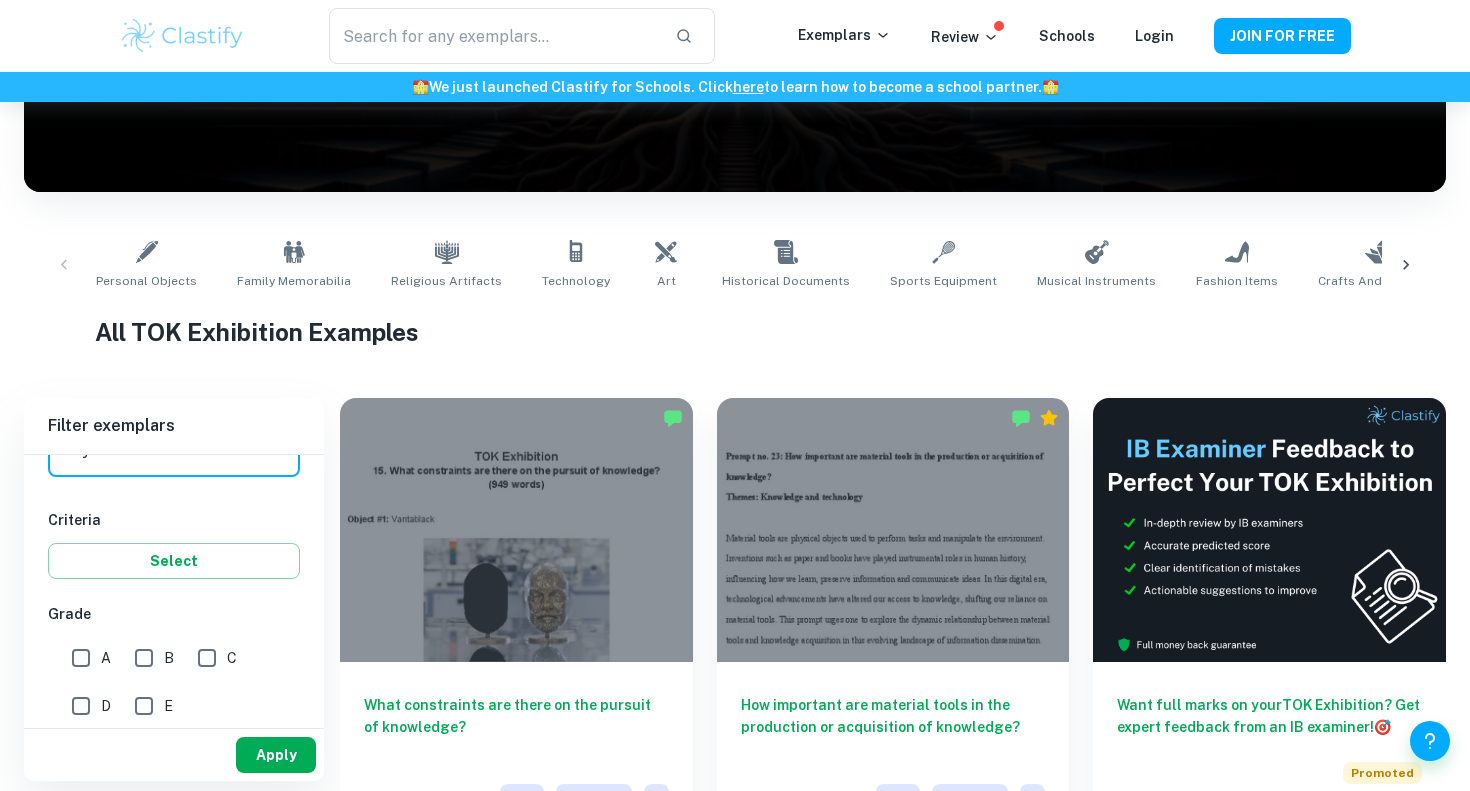 click on "Apply" at bounding box center [276, 755] 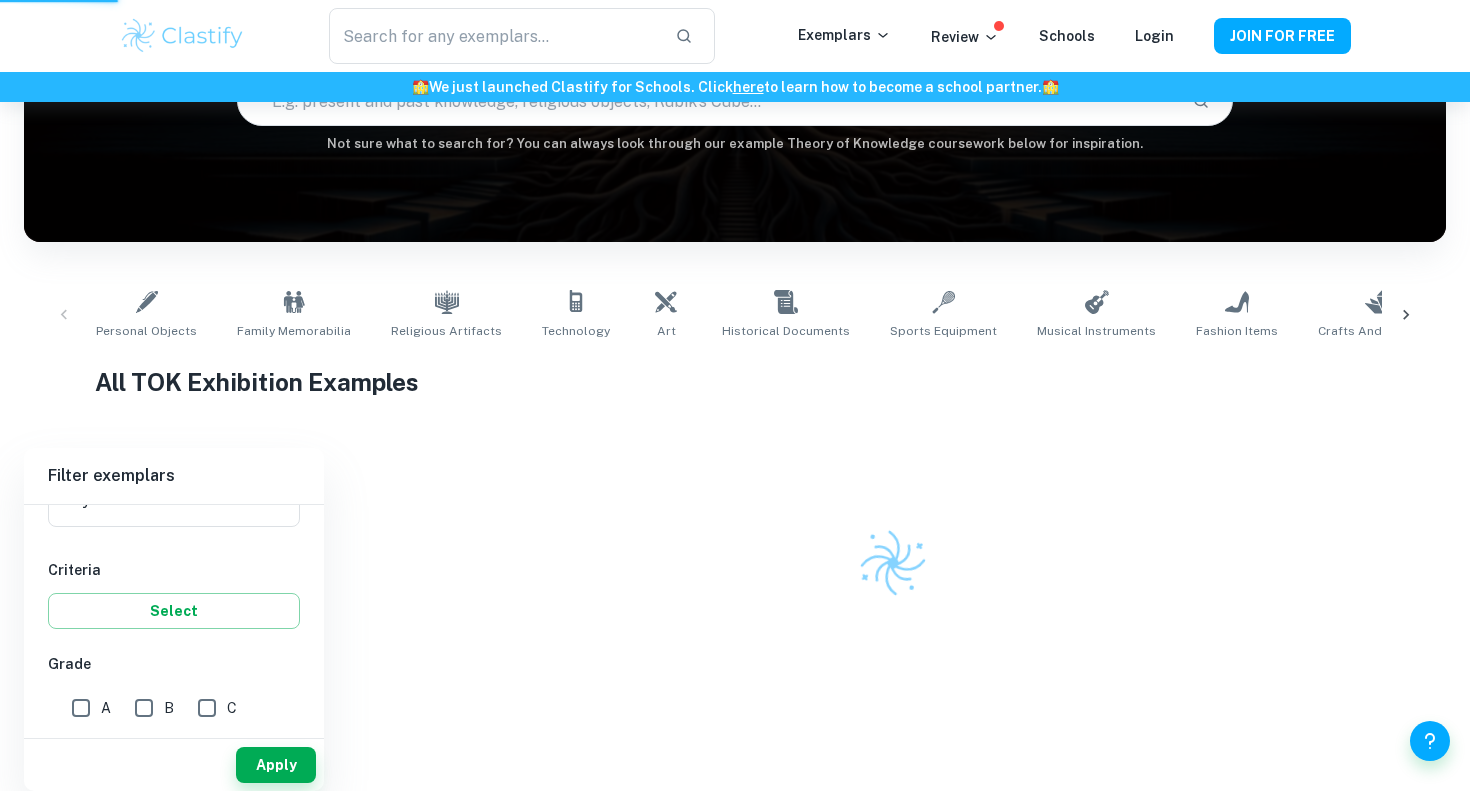 scroll, scrollTop: 183, scrollLeft: 0, axis: vertical 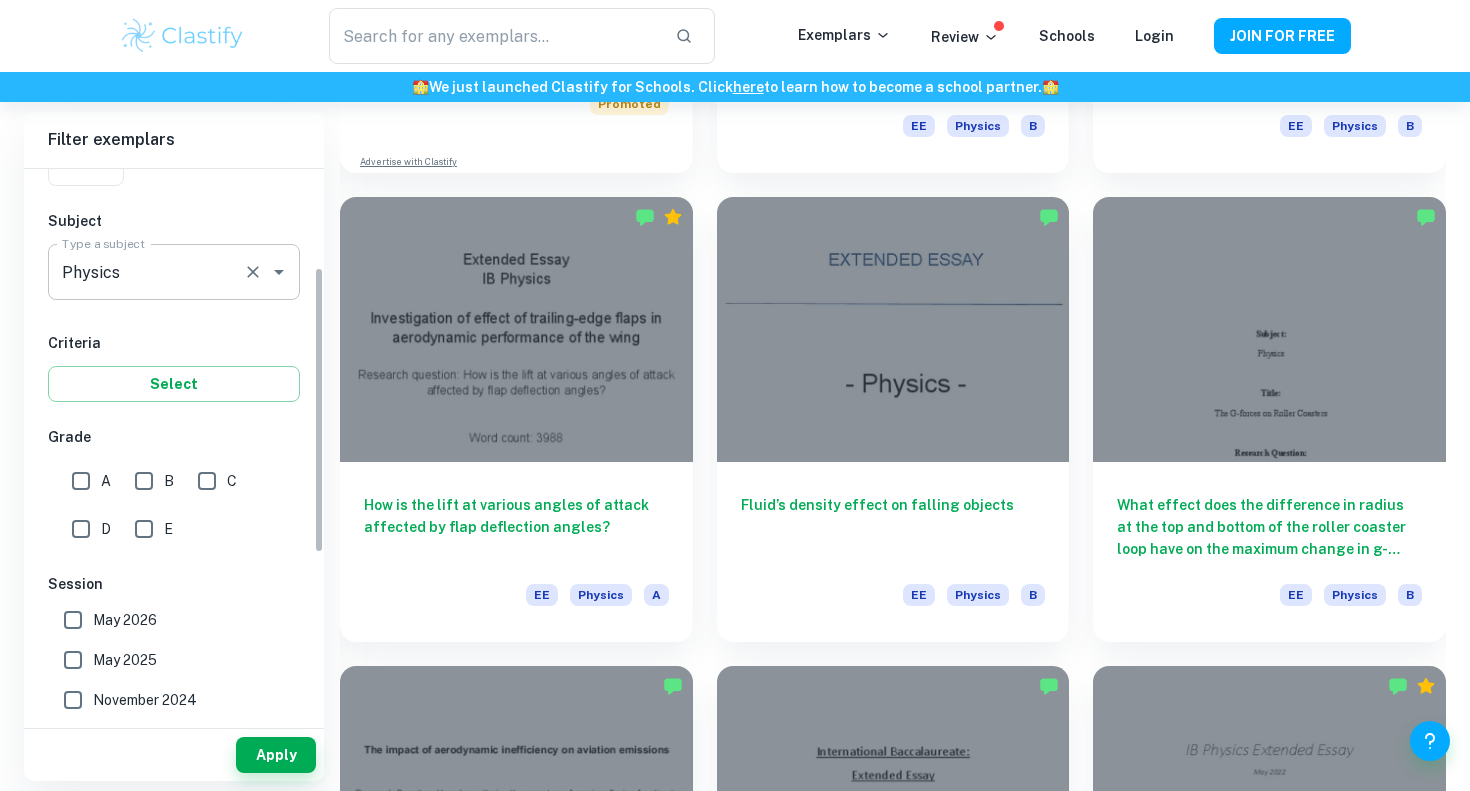 click on "Physics" at bounding box center (146, 272) 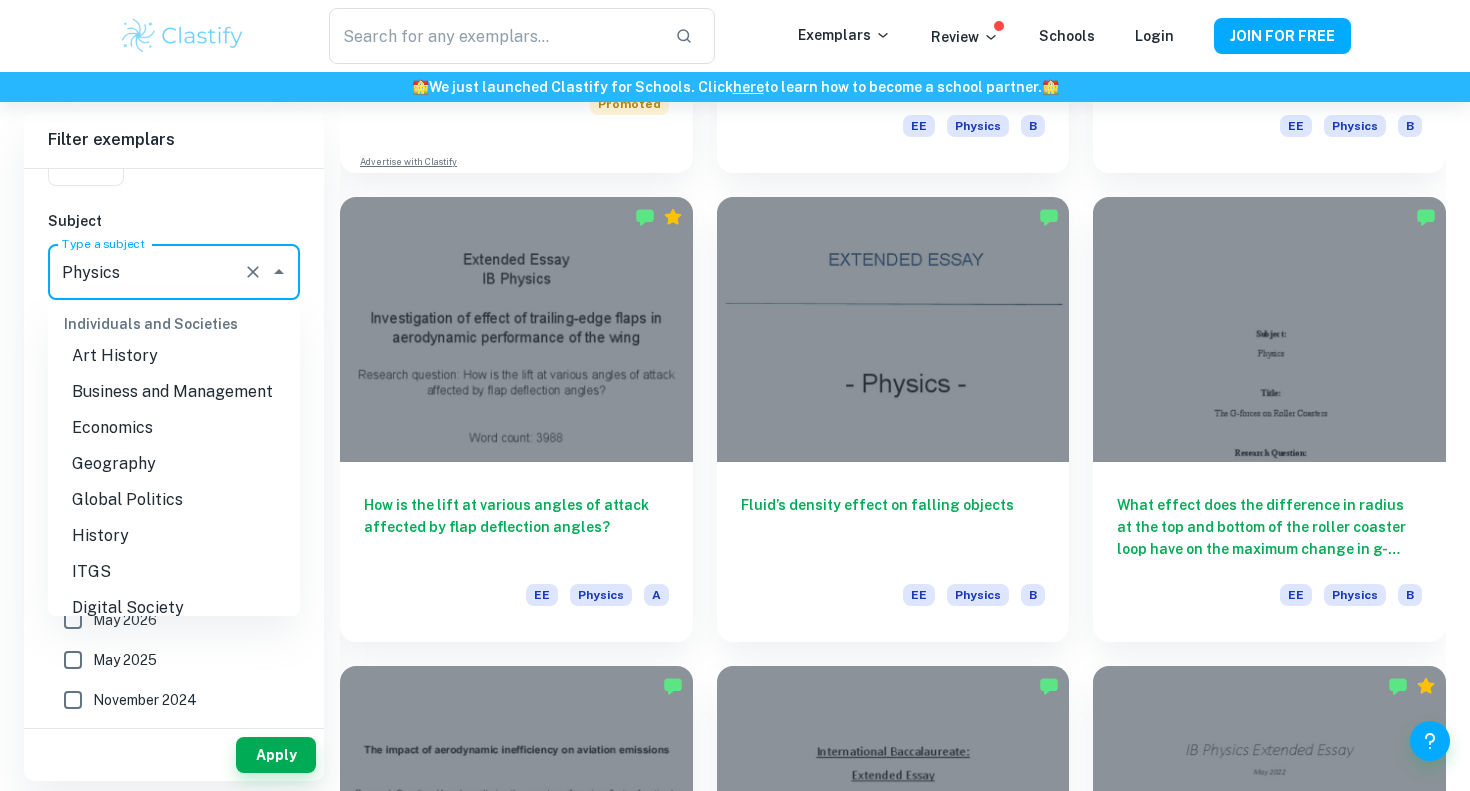 scroll, scrollTop: 1867, scrollLeft: 0, axis: vertical 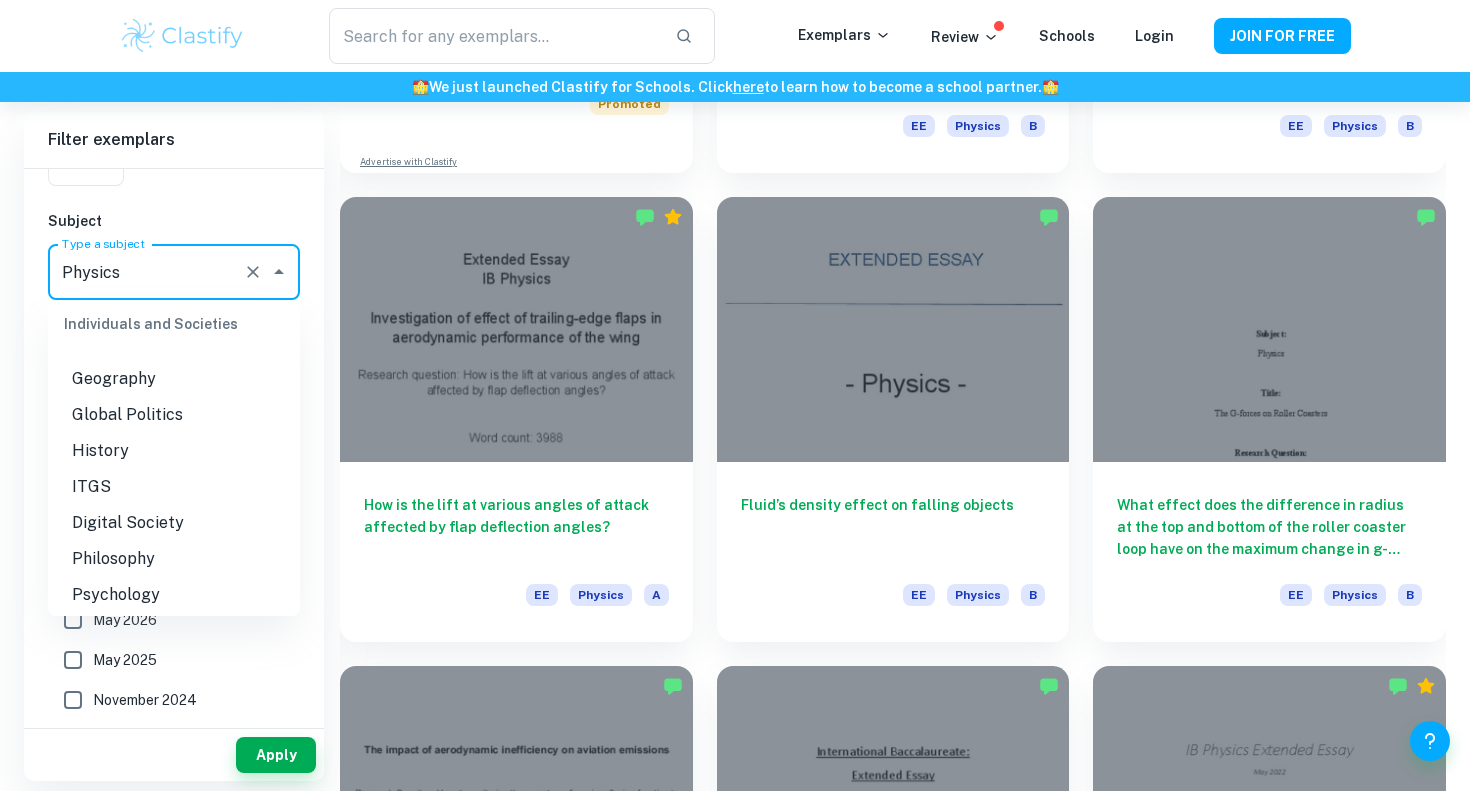 click on "History" at bounding box center (174, 451) 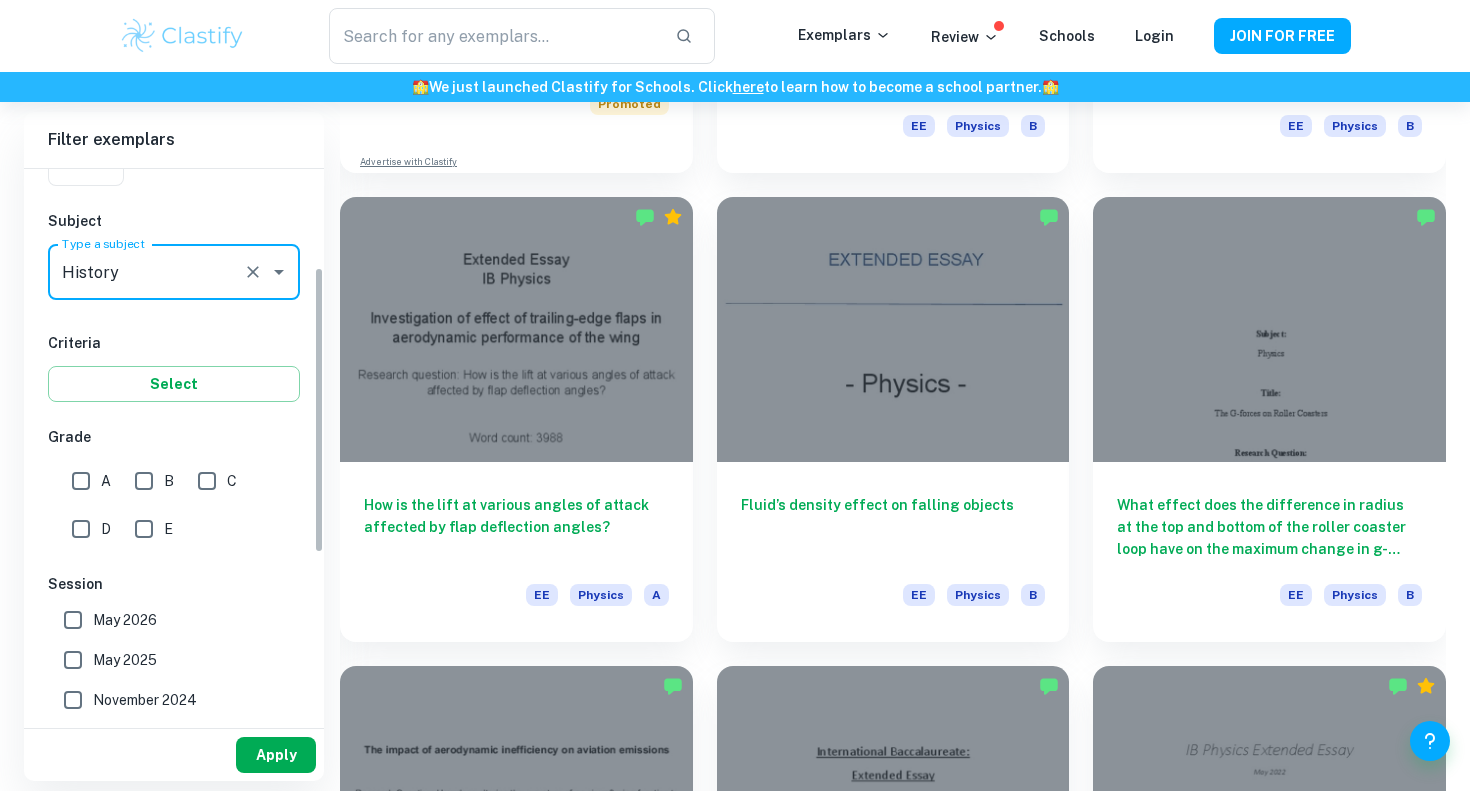 click on "Apply" at bounding box center [276, 755] 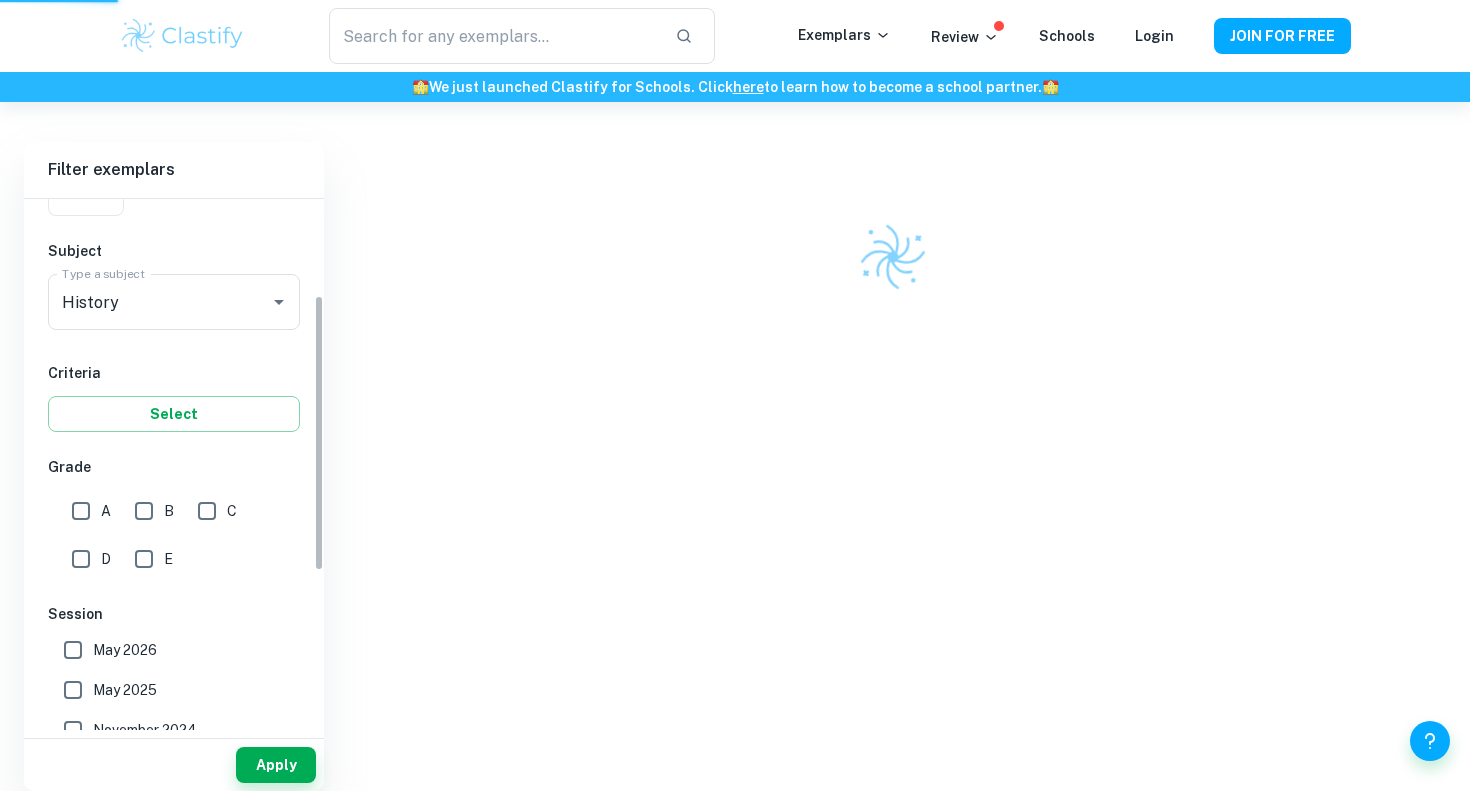 scroll, scrollTop: 102, scrollLeft: 0, axis: vertical 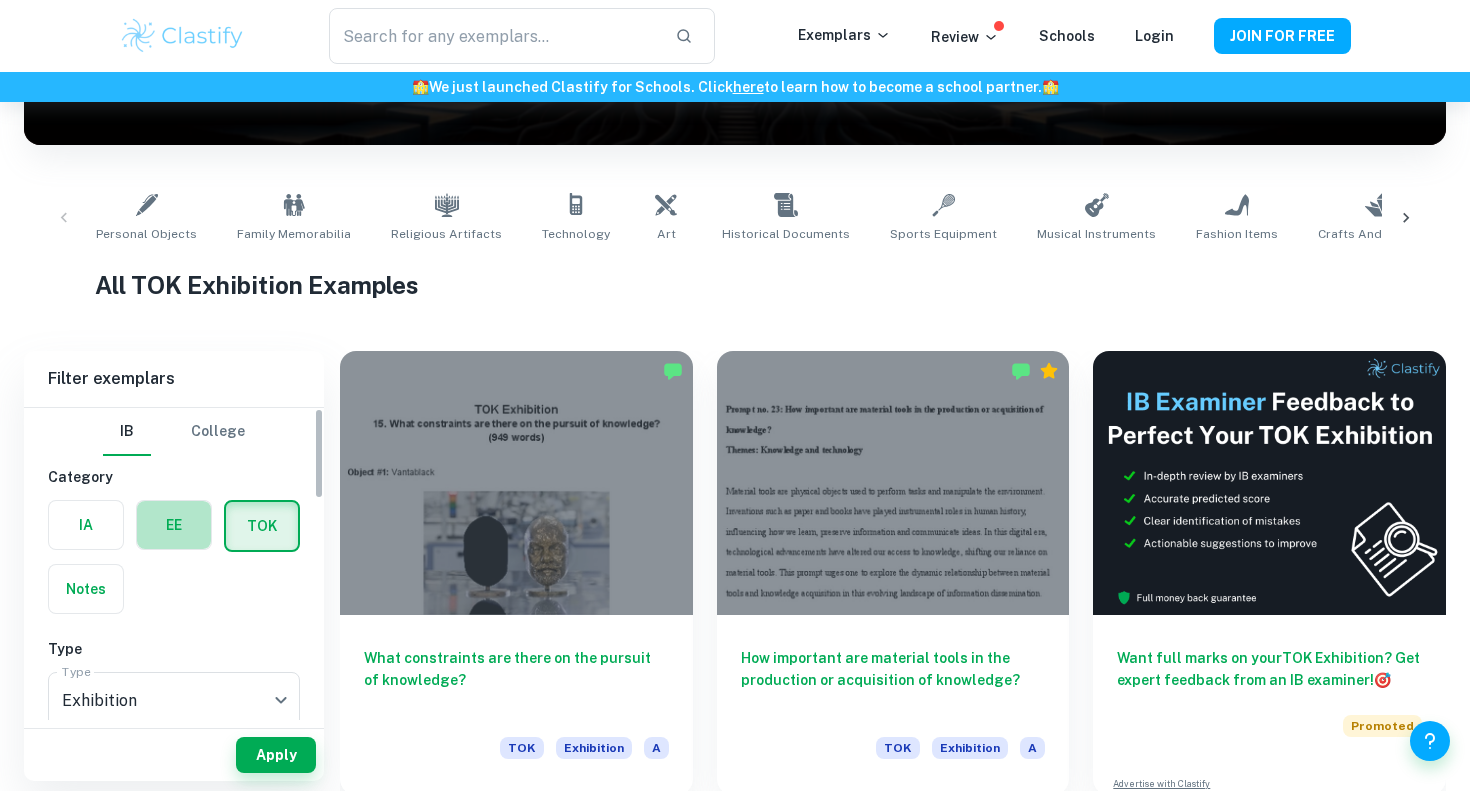 click at bounding box center (174, 525) 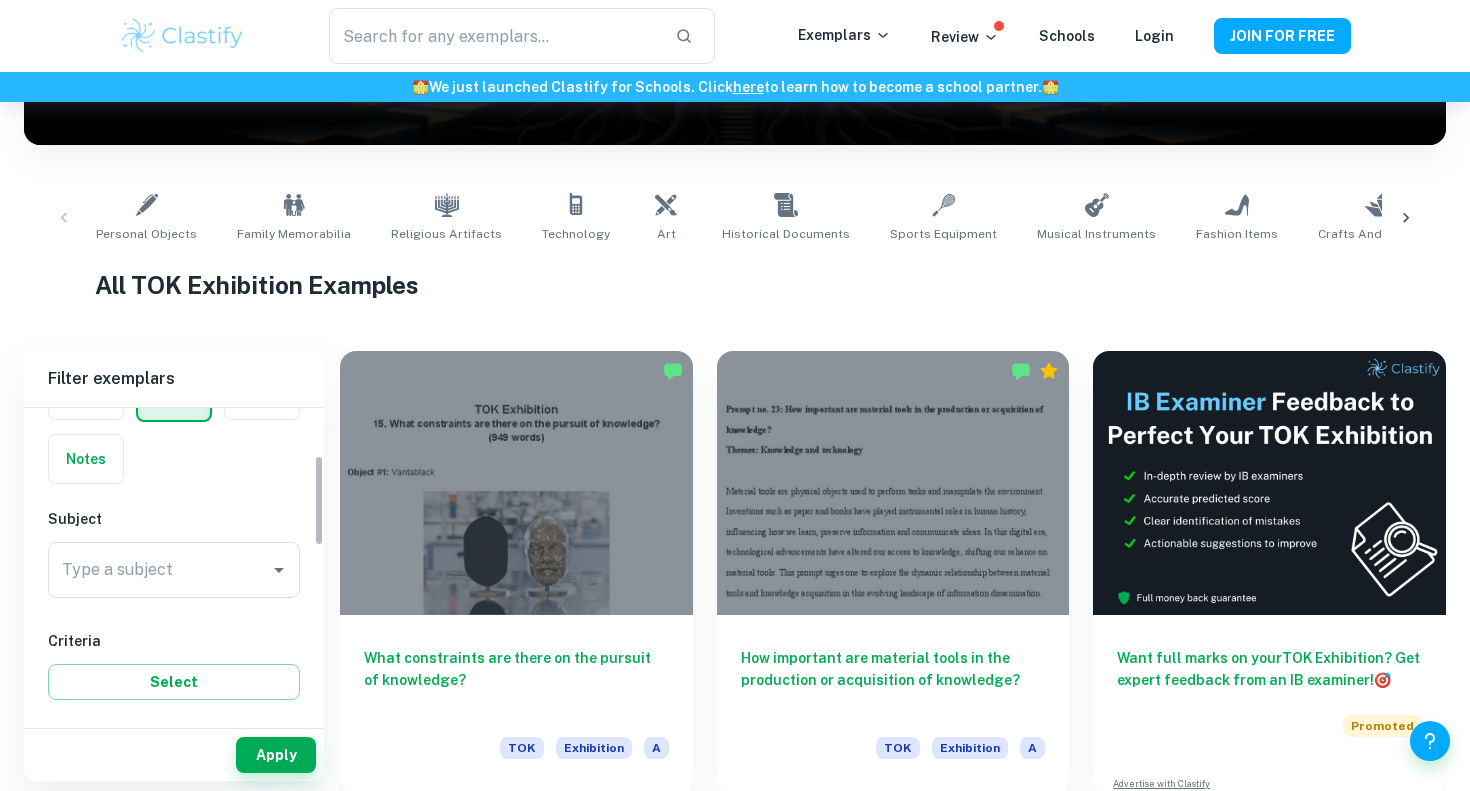 scroll, scrollTop: 162, scrollLeft: 0, axis: vertical 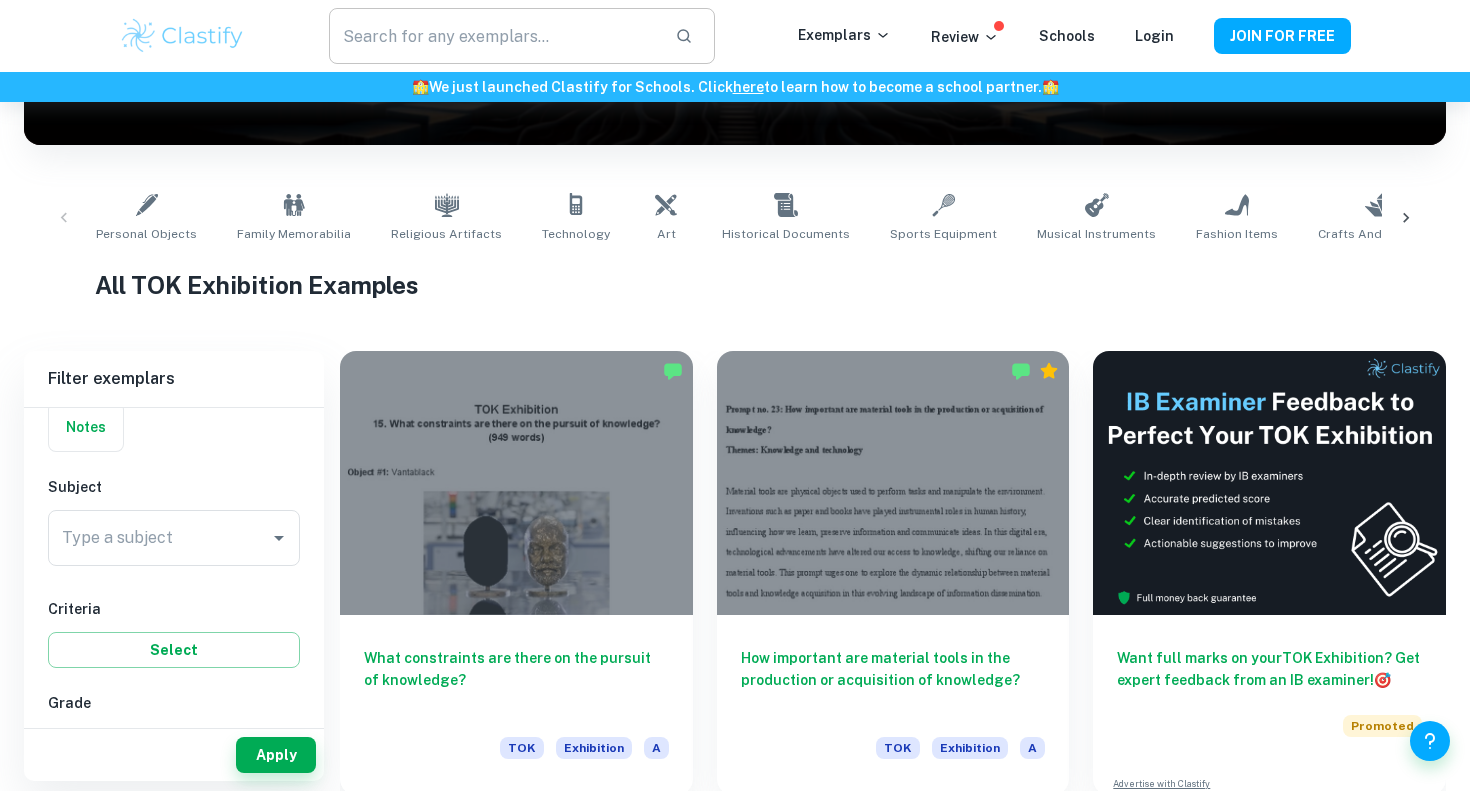 click at bounding box center (494, 36) 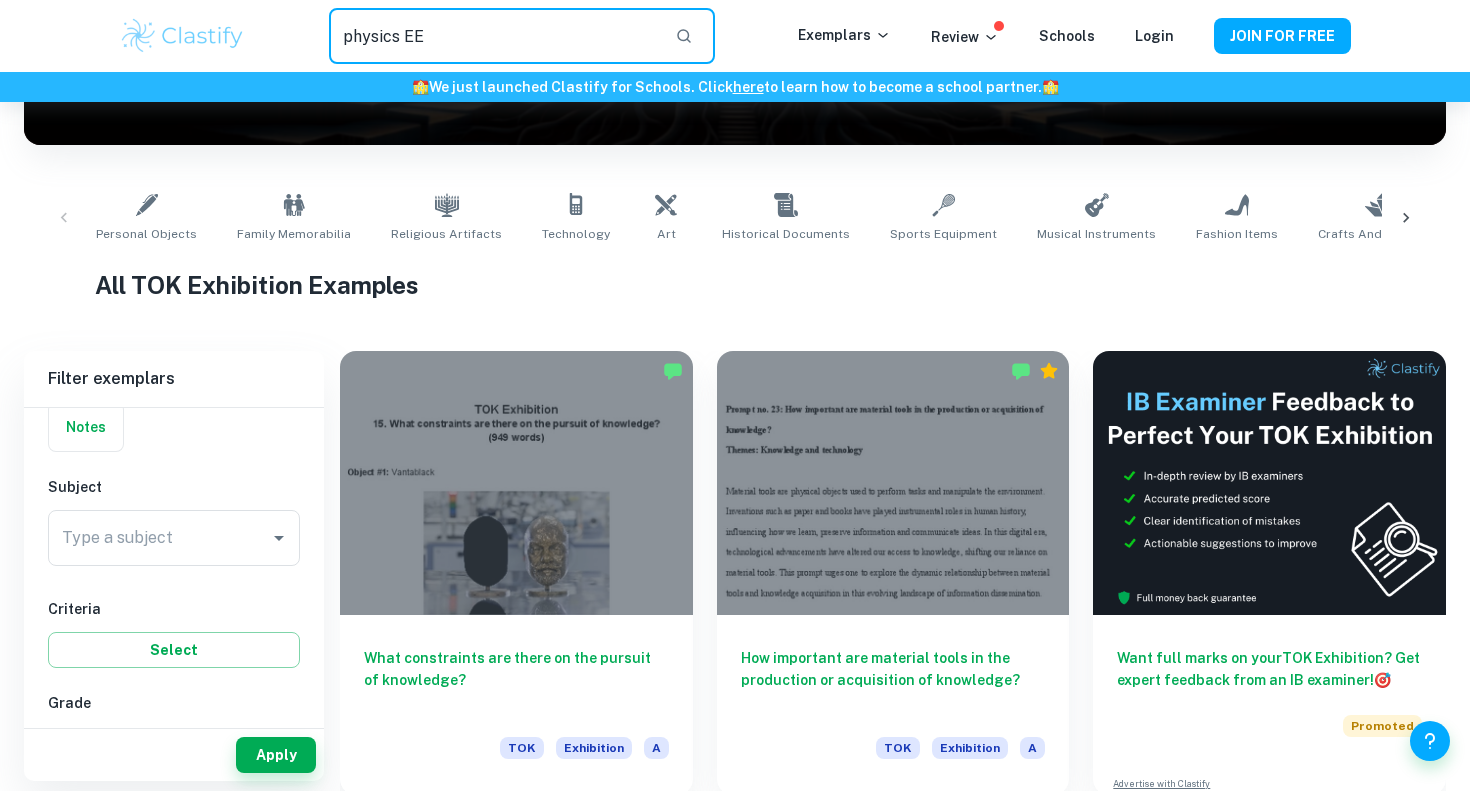 type on "physics EE" 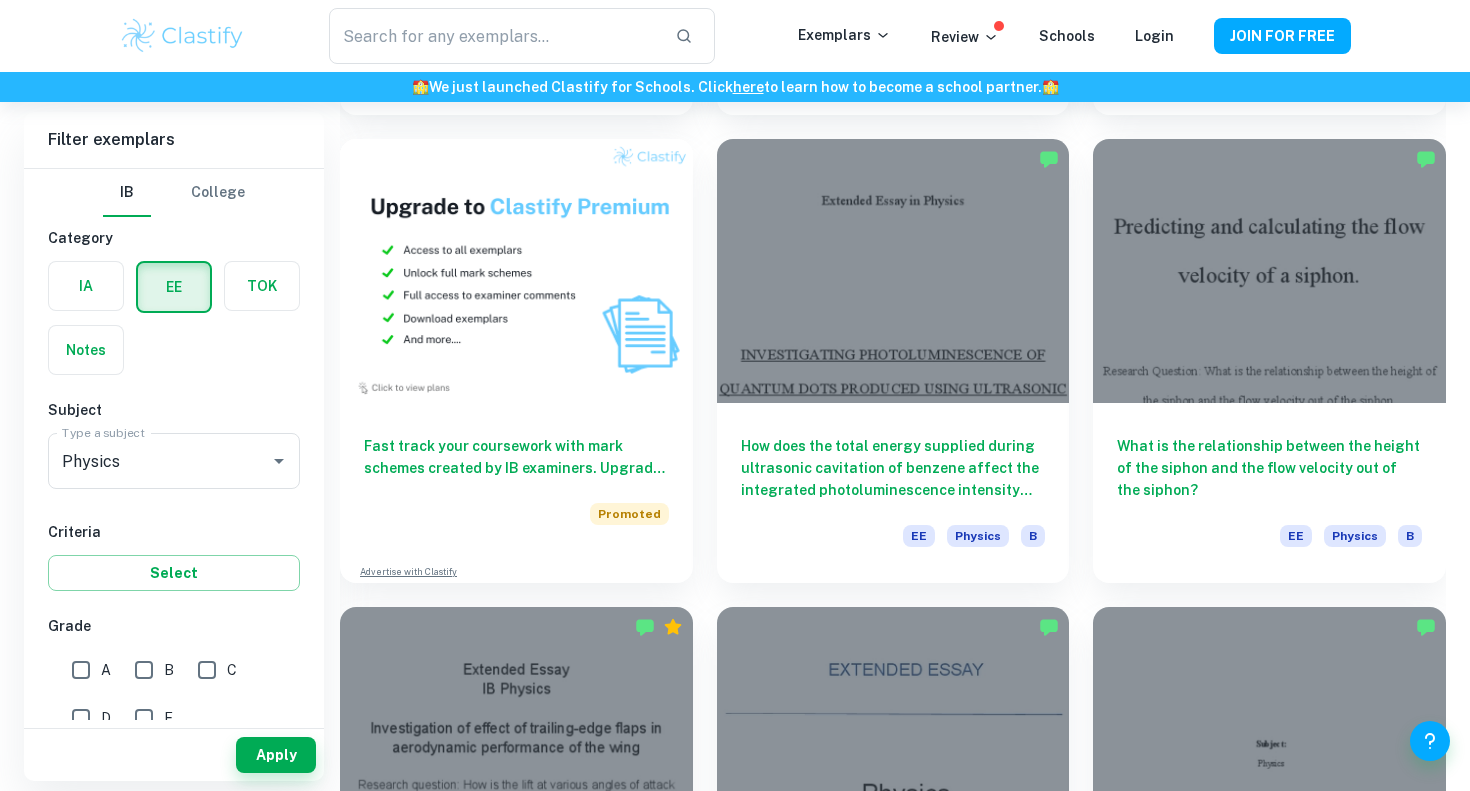 scroll, scrollTop: 917, scrollLeft: 0, axis: vertical 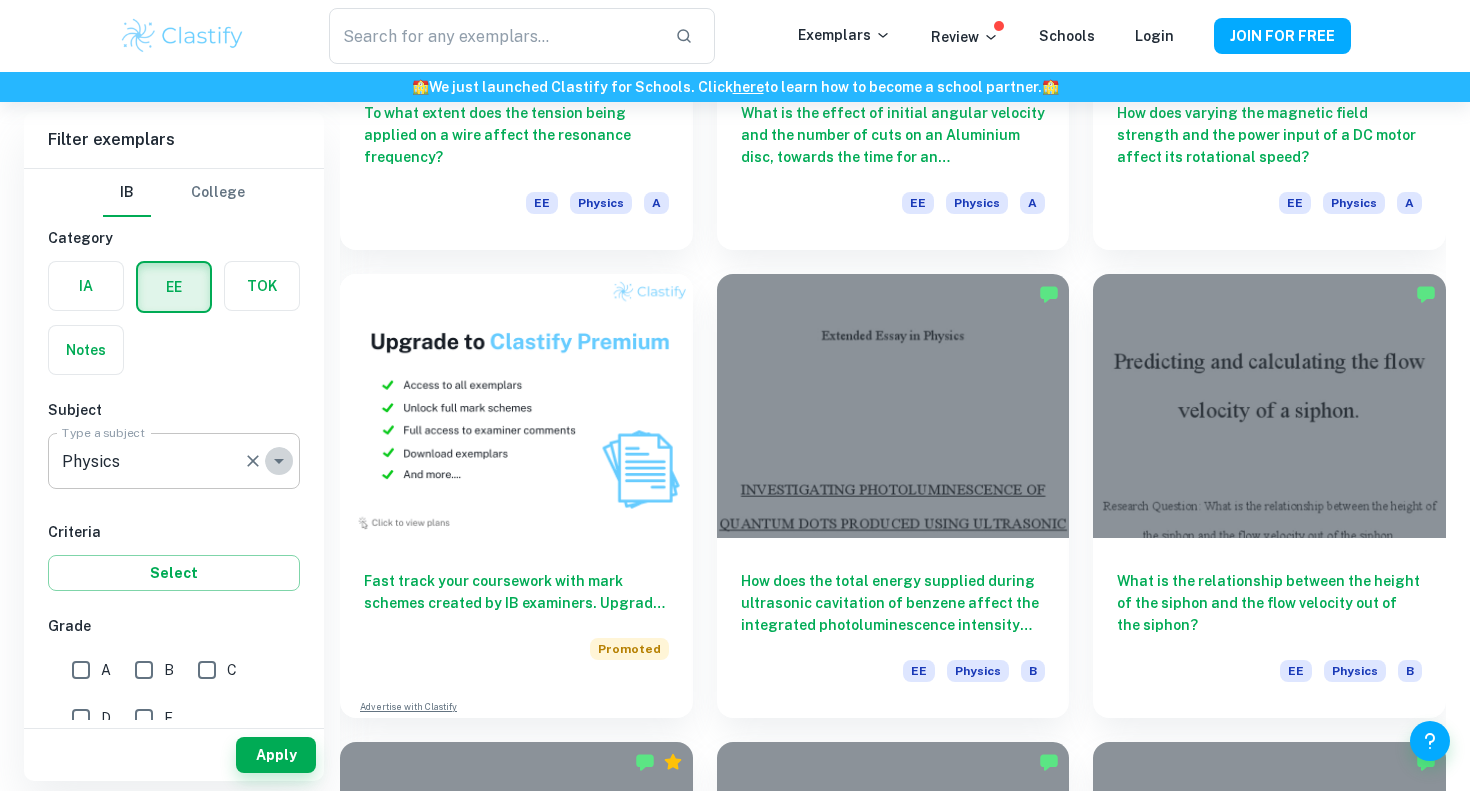 click 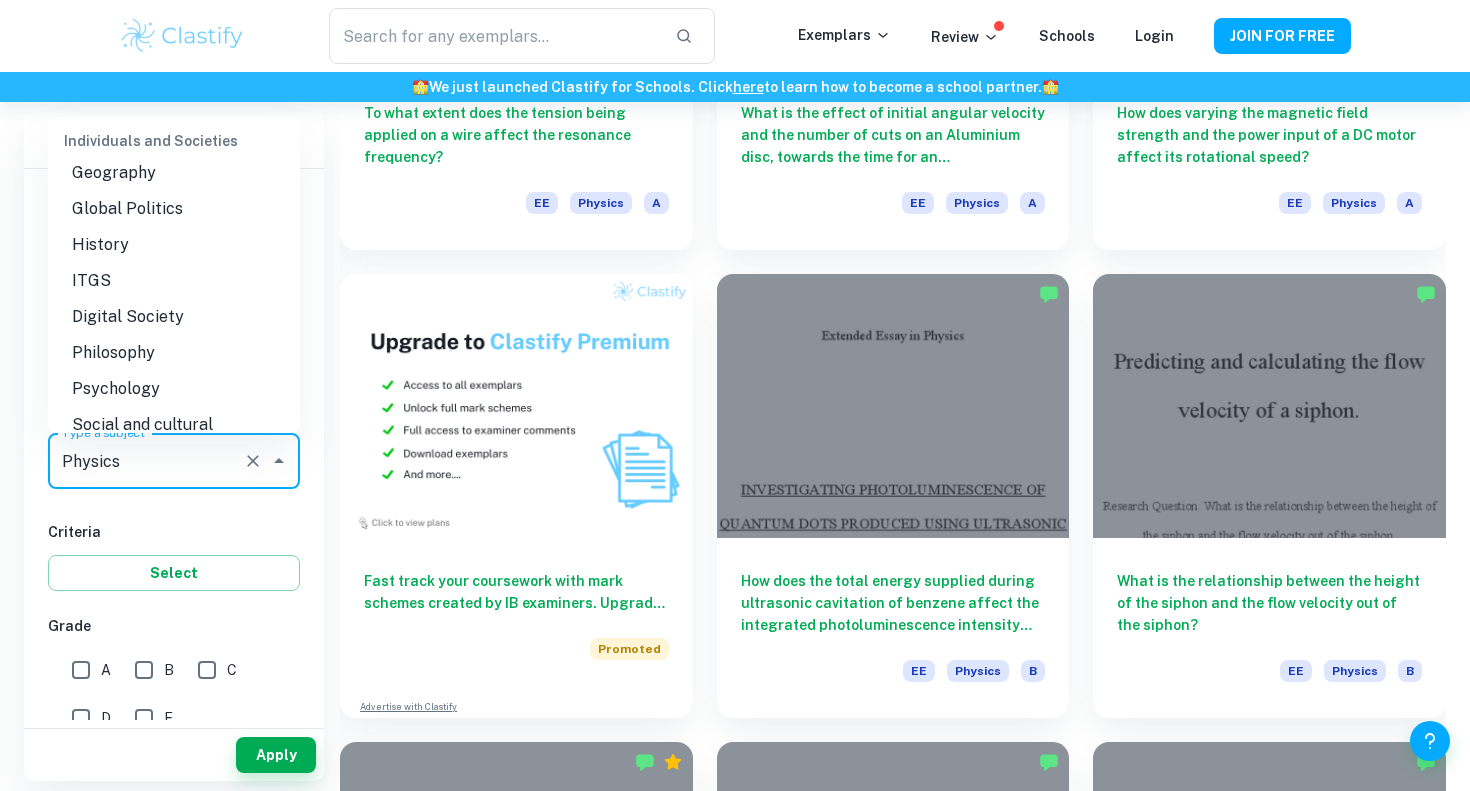 scroll, scrollTop: 1882, scrollLeft: 0, axis: vertical 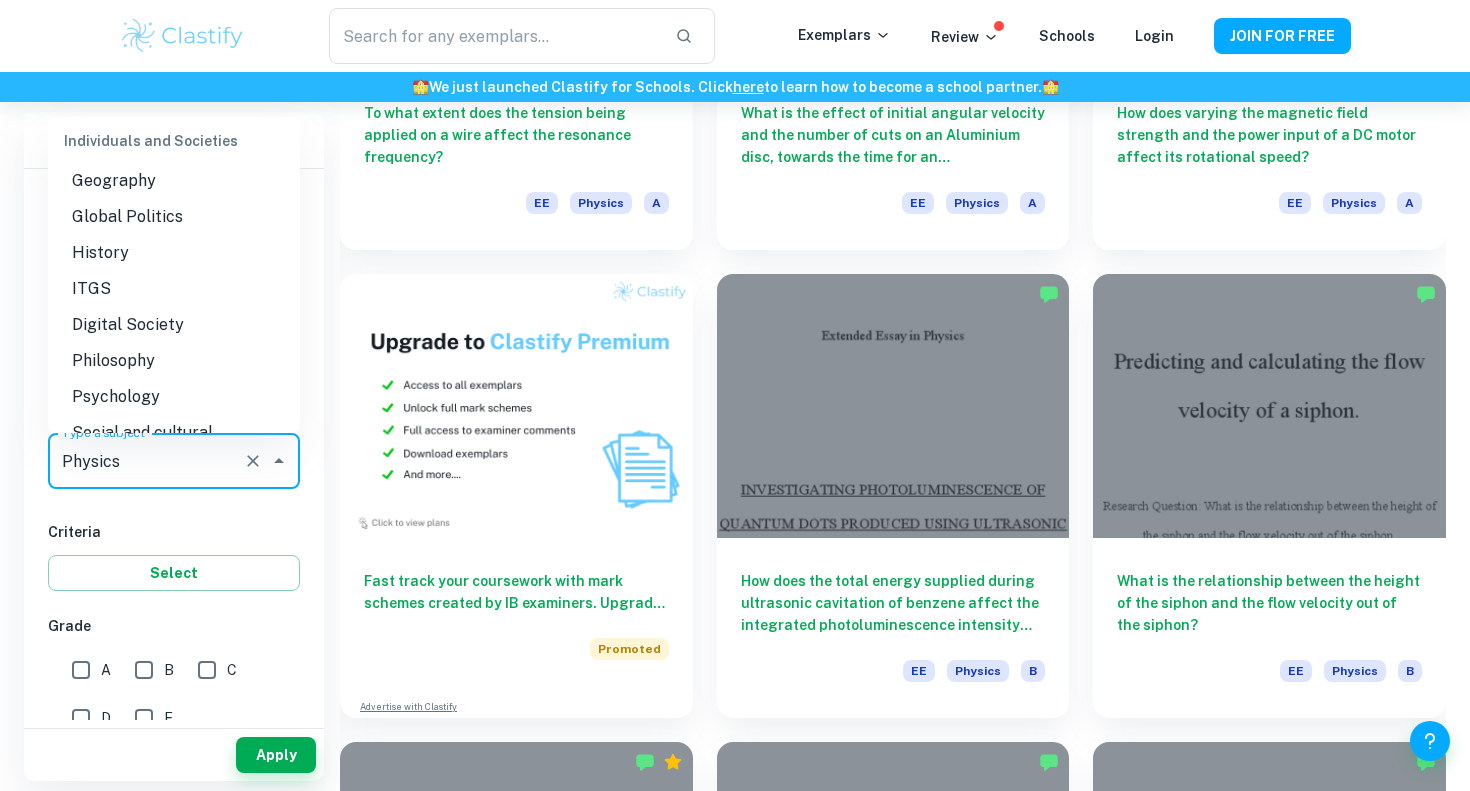 click on "History" at bounding box center [174, 253] 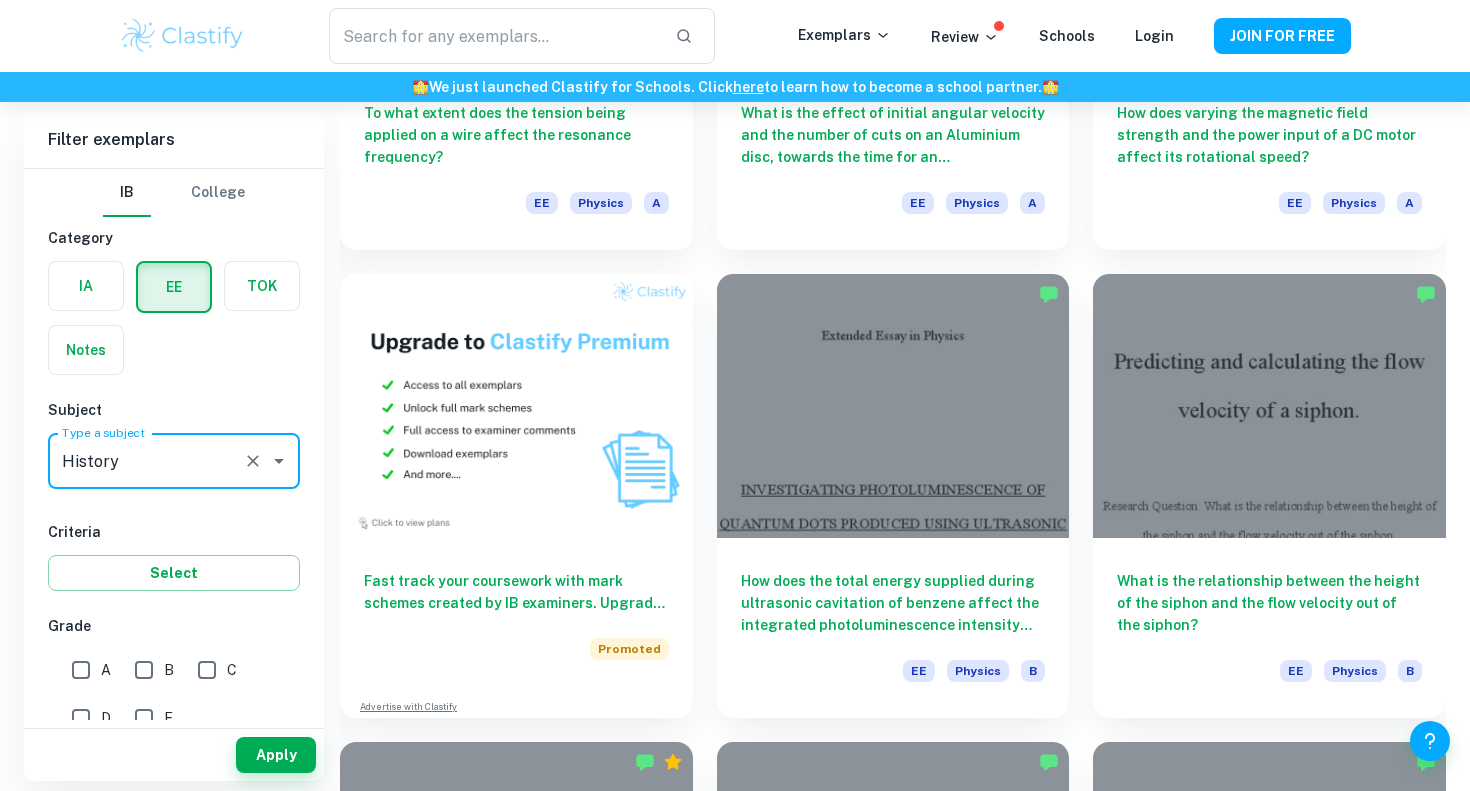 click on "Apply" at bounding box center [174, 755] 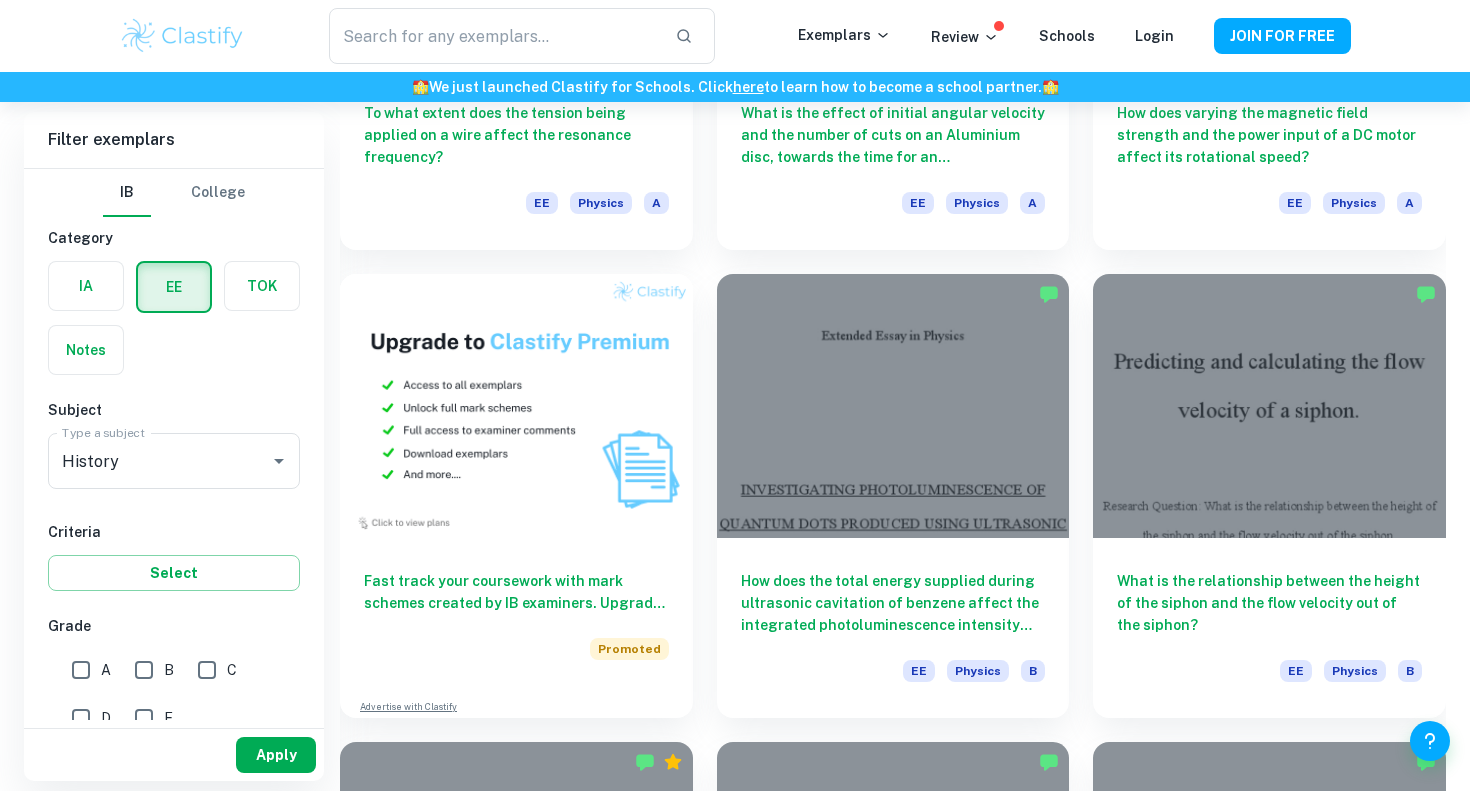 click on "Apply" at bounding box center [276, 755] 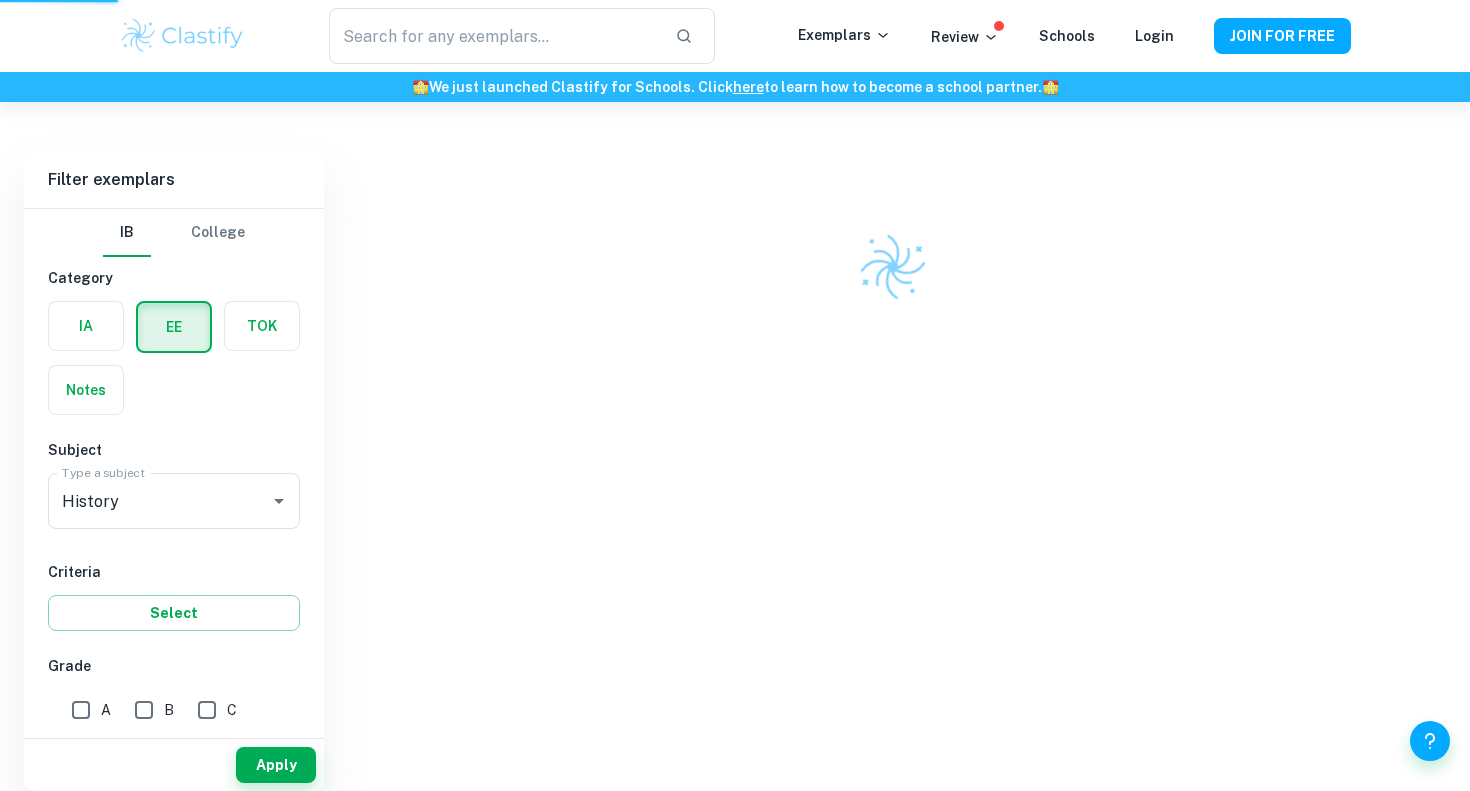scroll, scrollTop: 102, scrollLeft: 0, axis: vertical 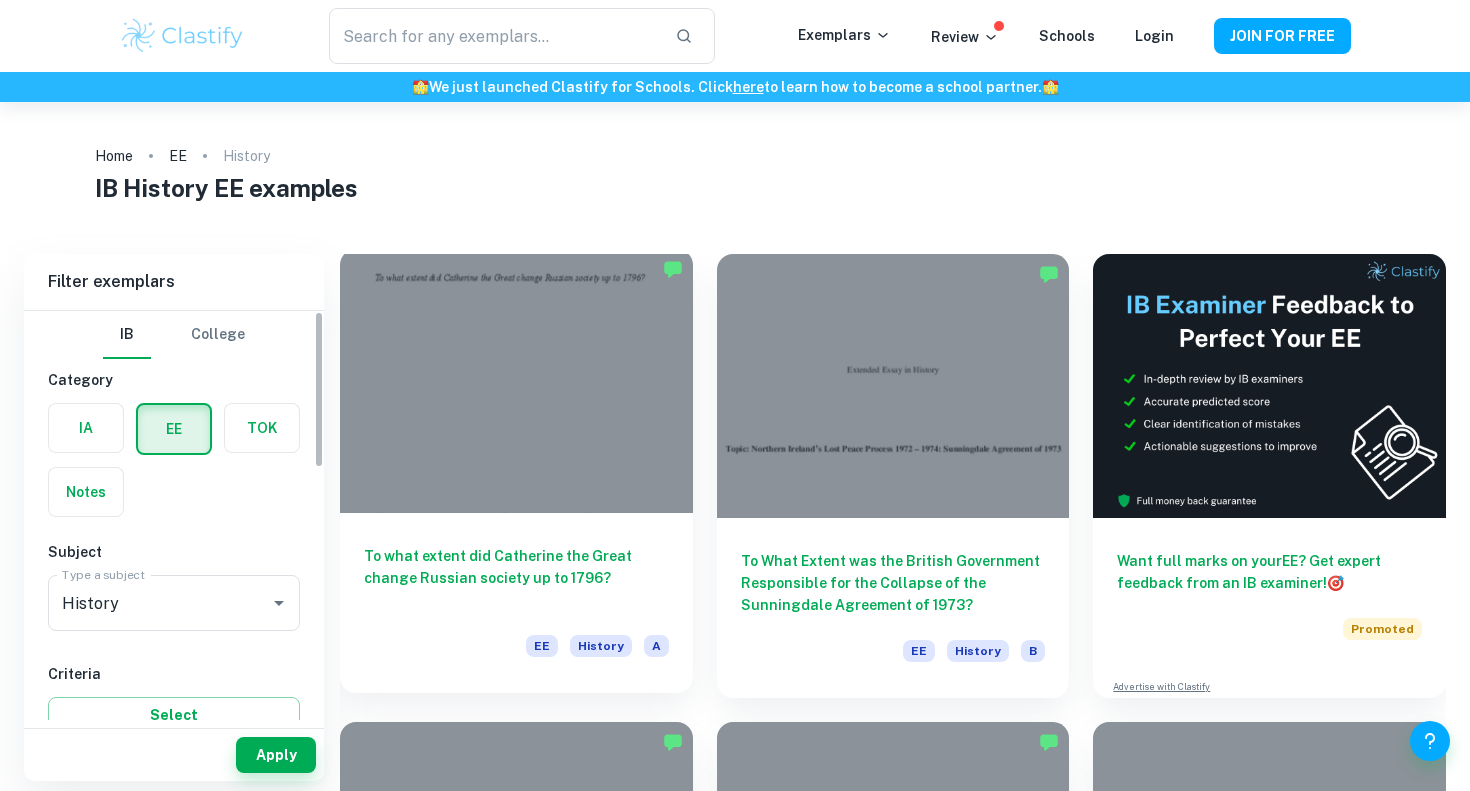 click on "To what extent did Catherine the Great change Russian society up to 1796?" at bounding box center [516, 578] 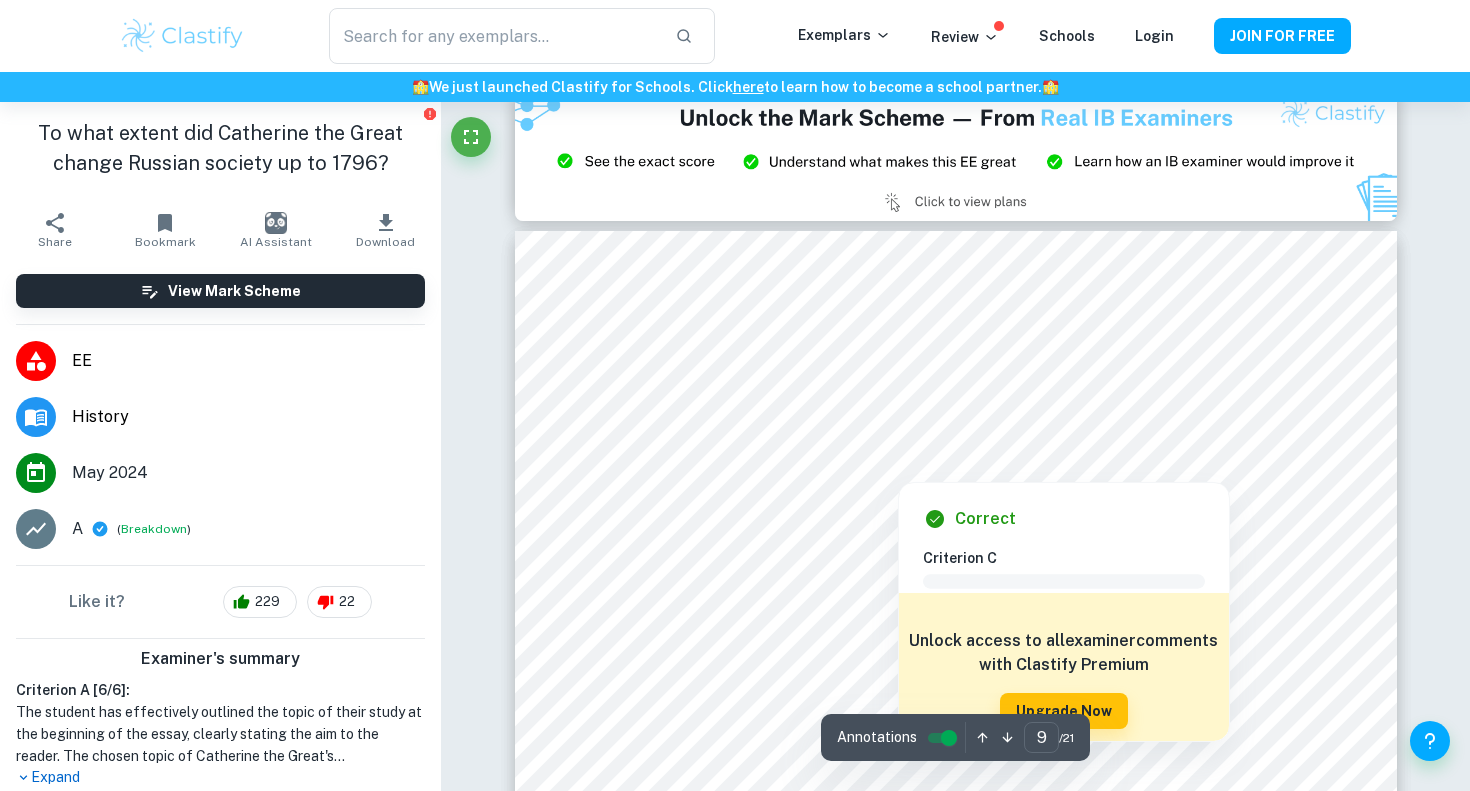 scroll, scrollTop: 10403, scrollLeft: 0, axis: vertical 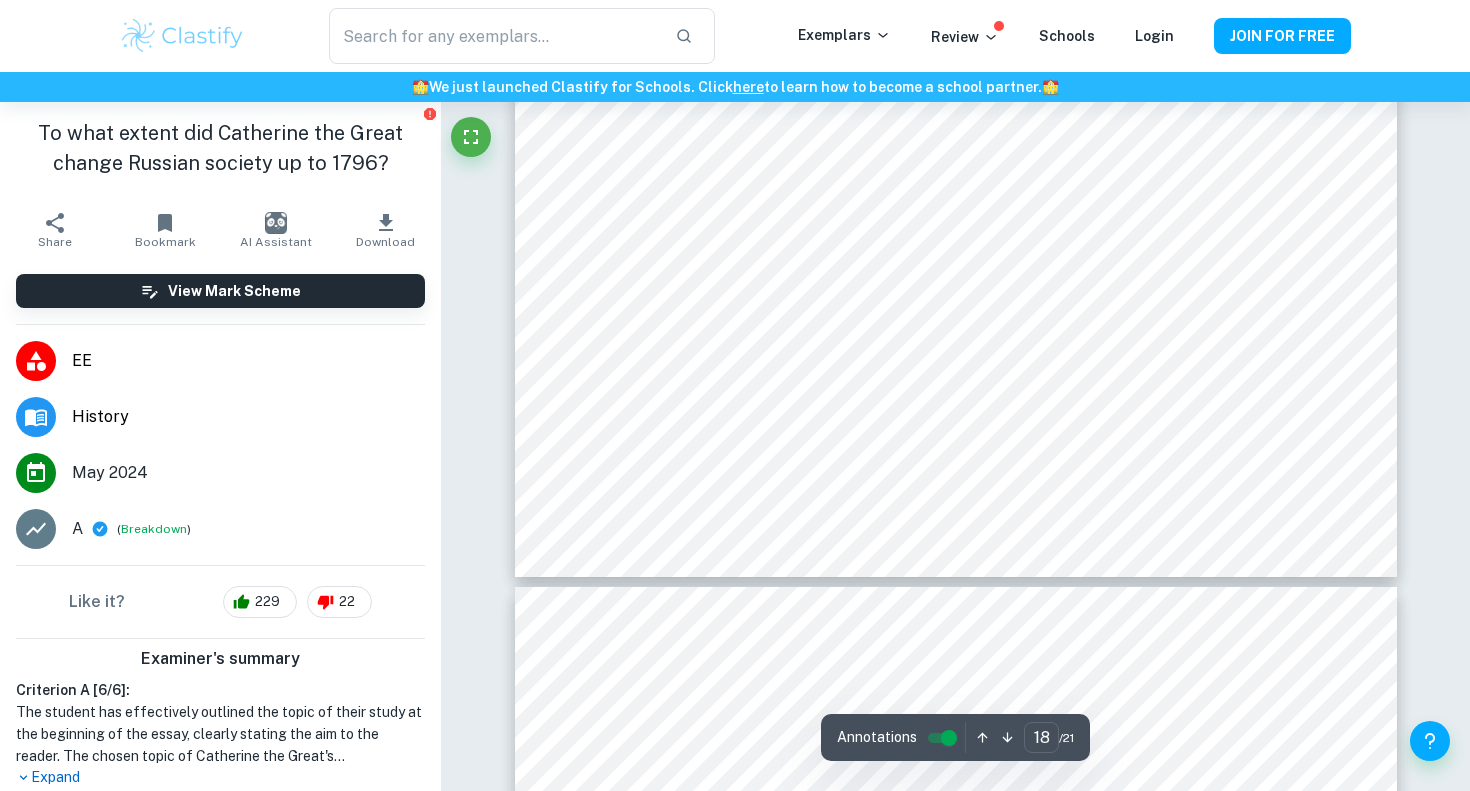 type on "17" 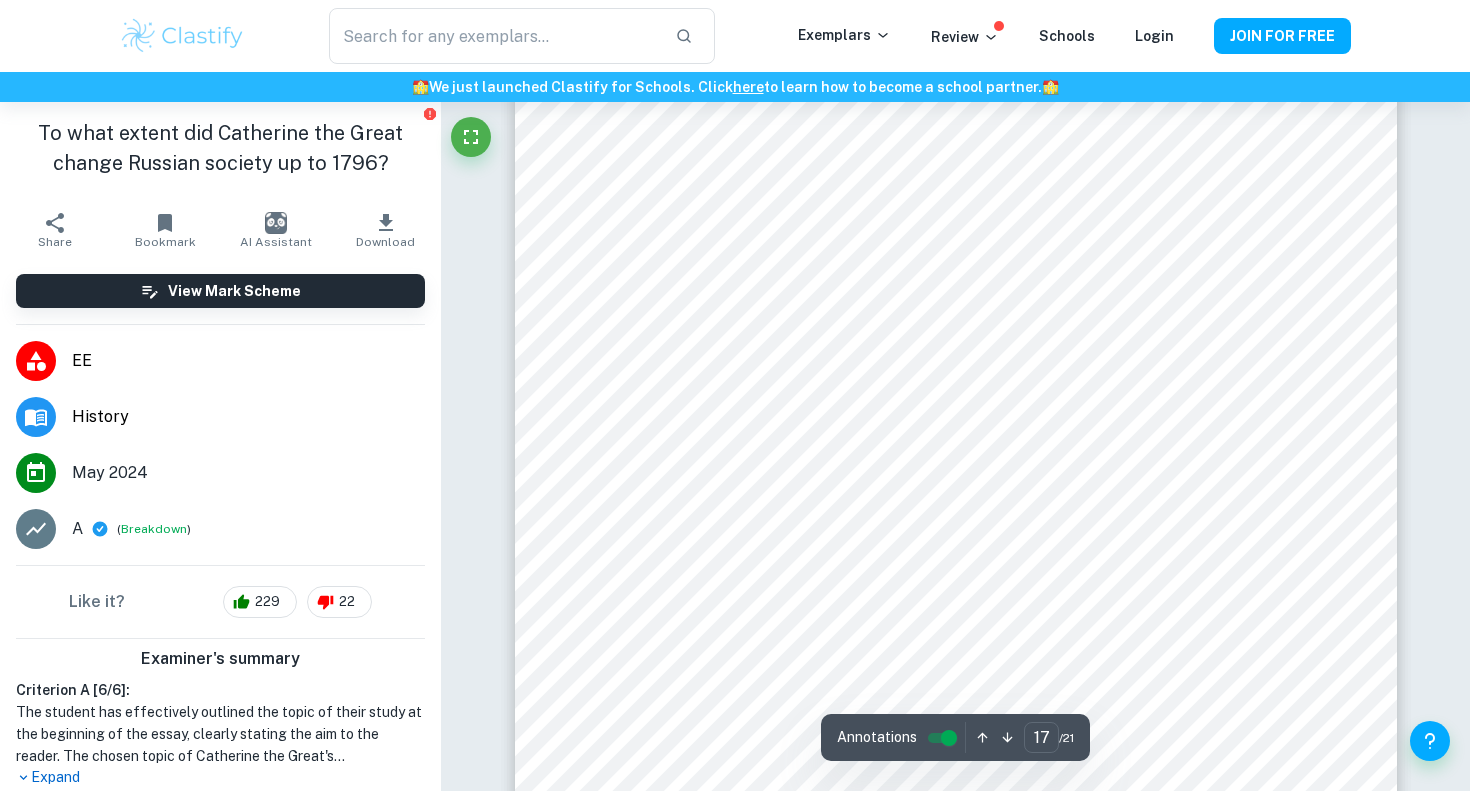 scroll, scrollTop: 20670, scrollLeft: 0, axis: vertical 